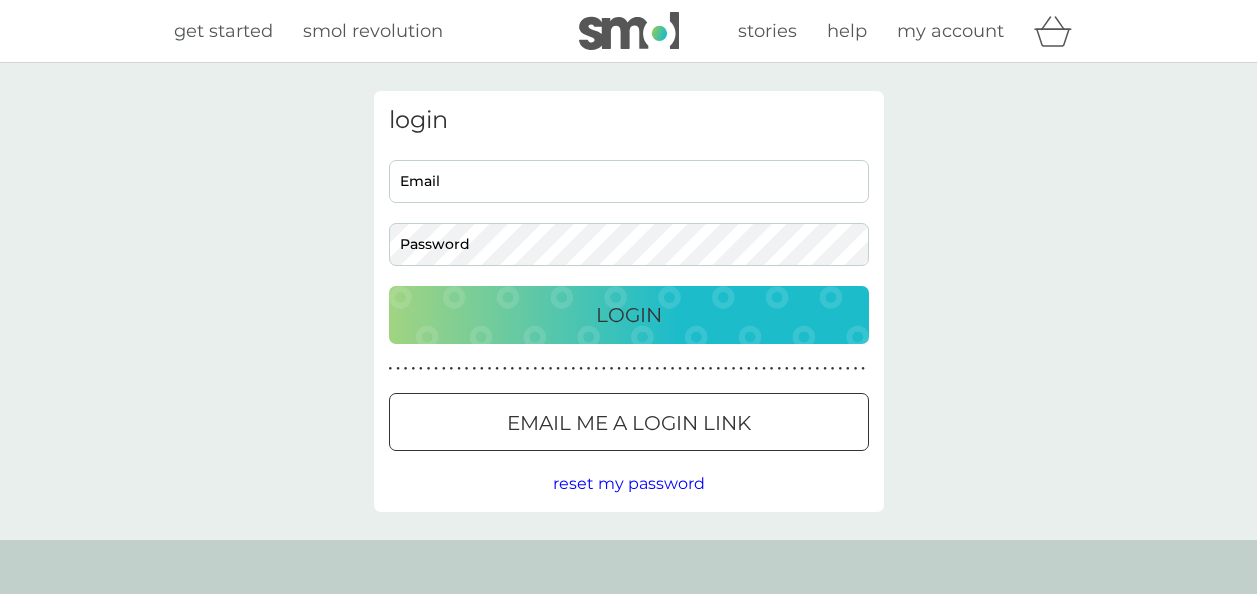 scroll, scrollTop: 0, scrollLeft: 0, axis: both 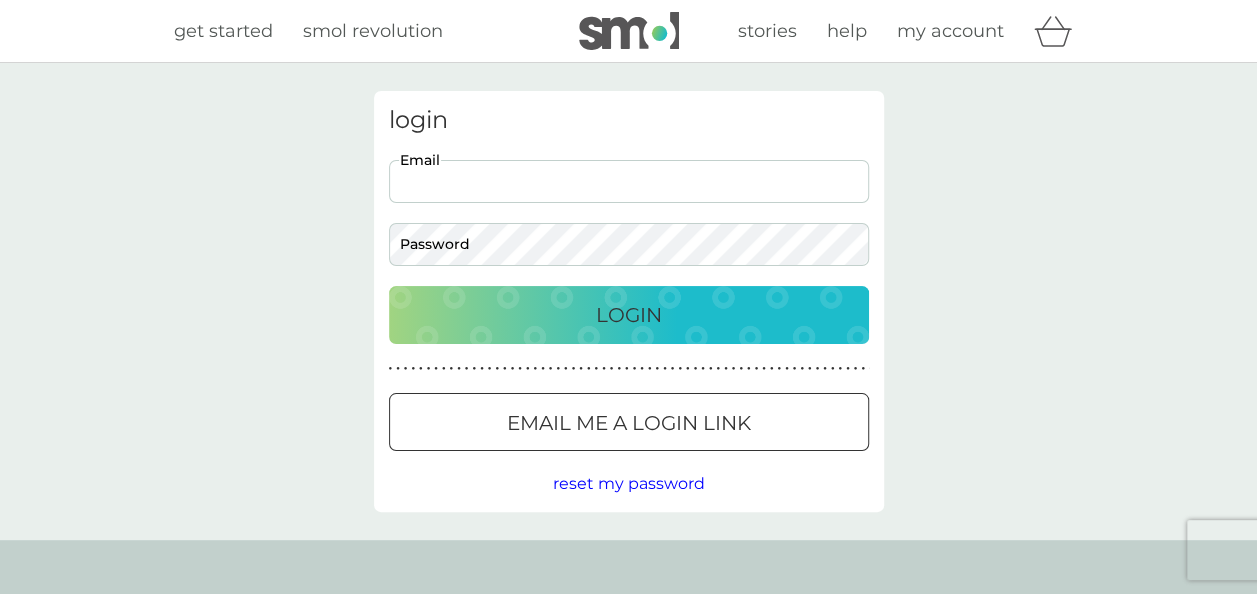 click on "Email" at bounding box center [629, 181] 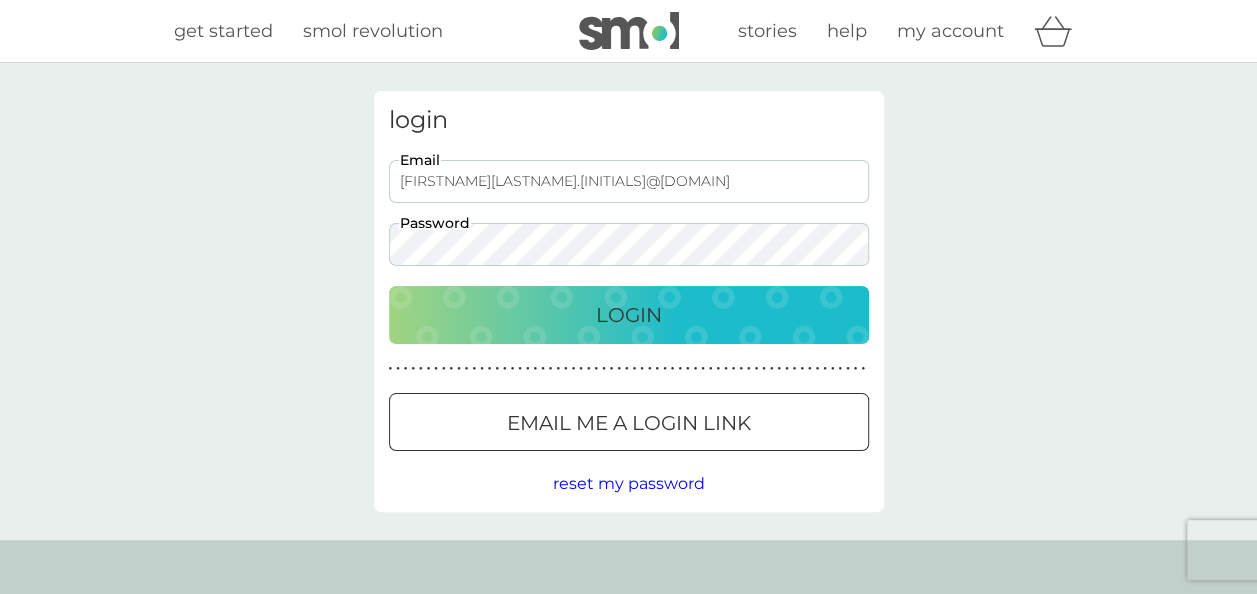 click on "Login" at bounding box center (629, 315) 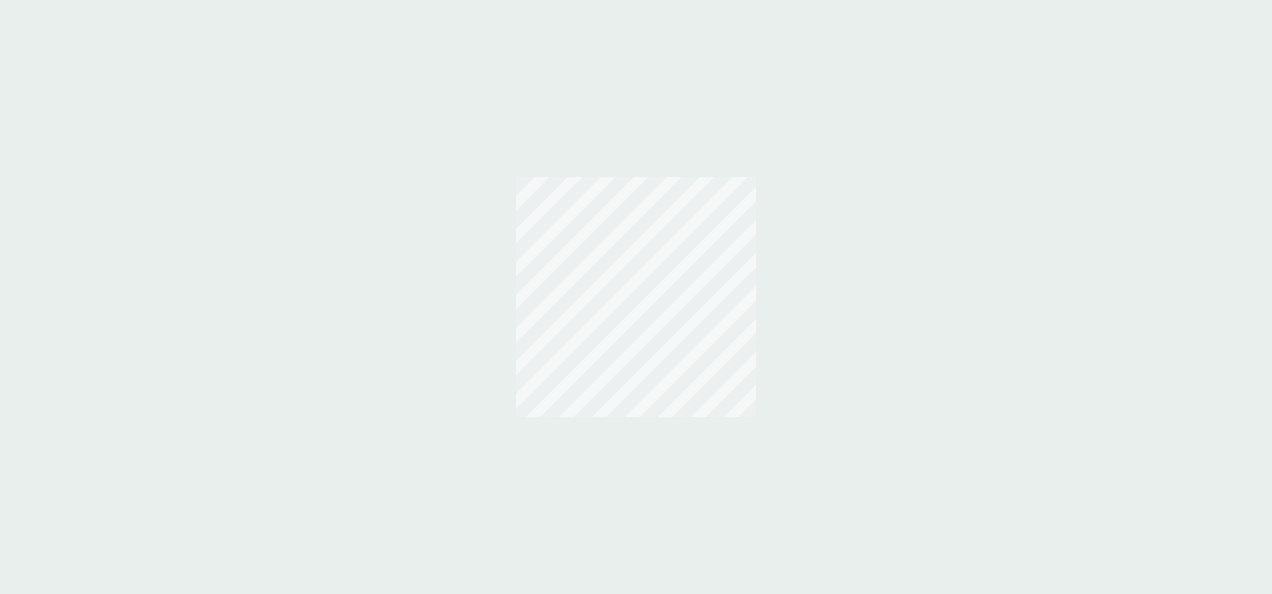 scroll, scrollTop: 0, scrollLeft: 0, axis: both 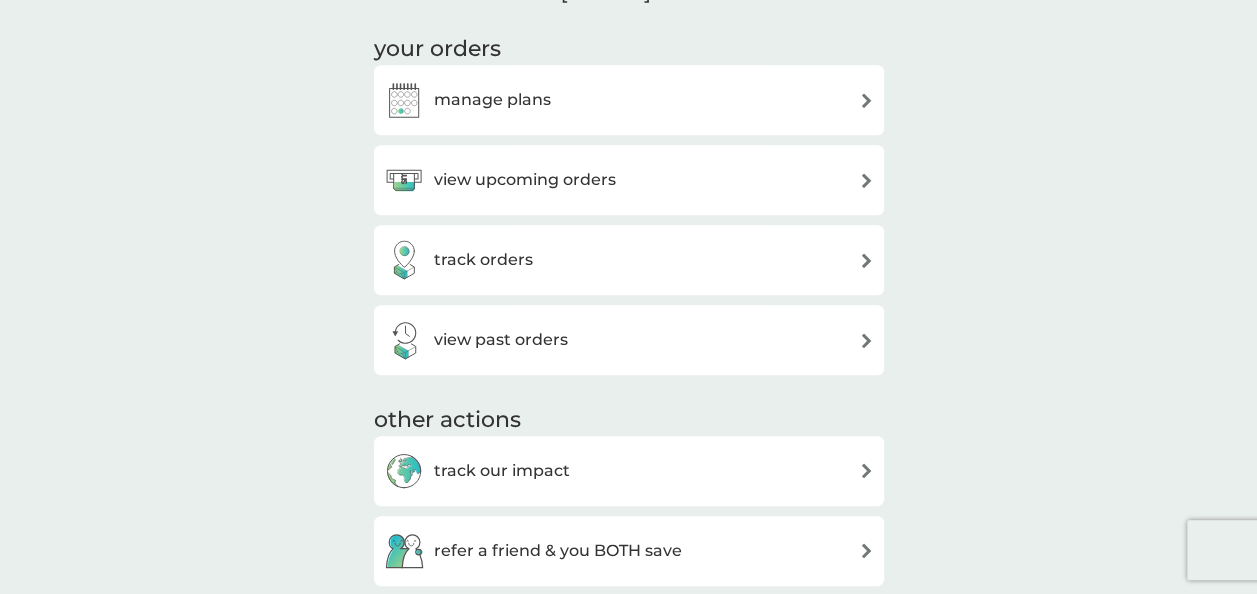 click on "manage plans" at bounding box center [629, 100] 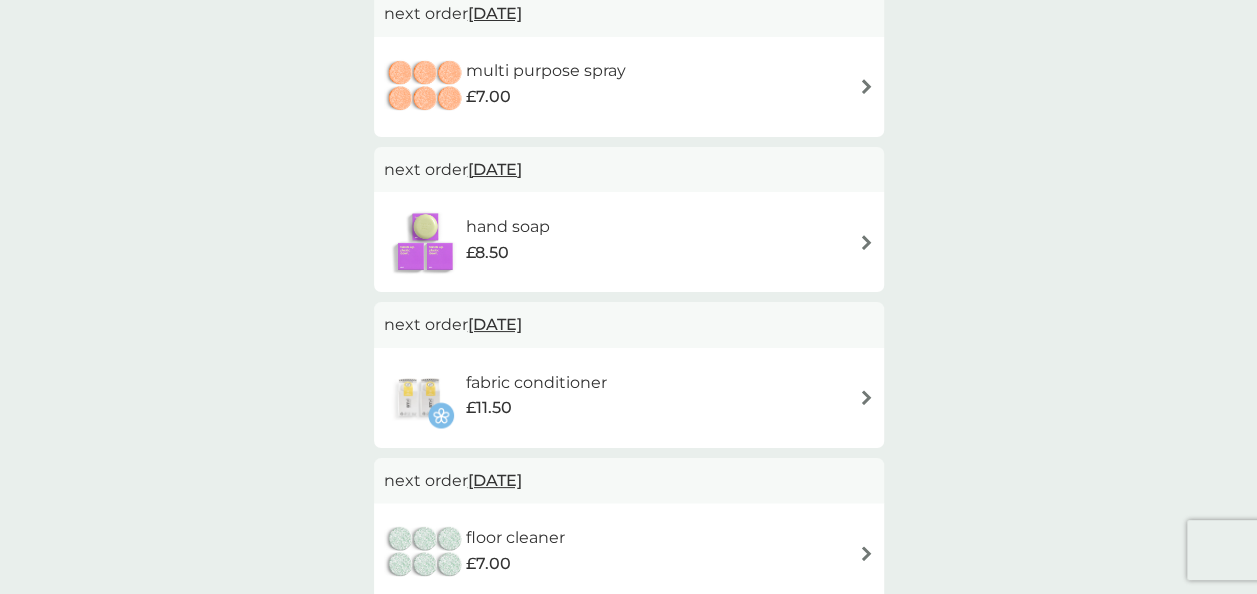 scroll, scrollTop: 900, scrollLeft: 0, axis: vertical 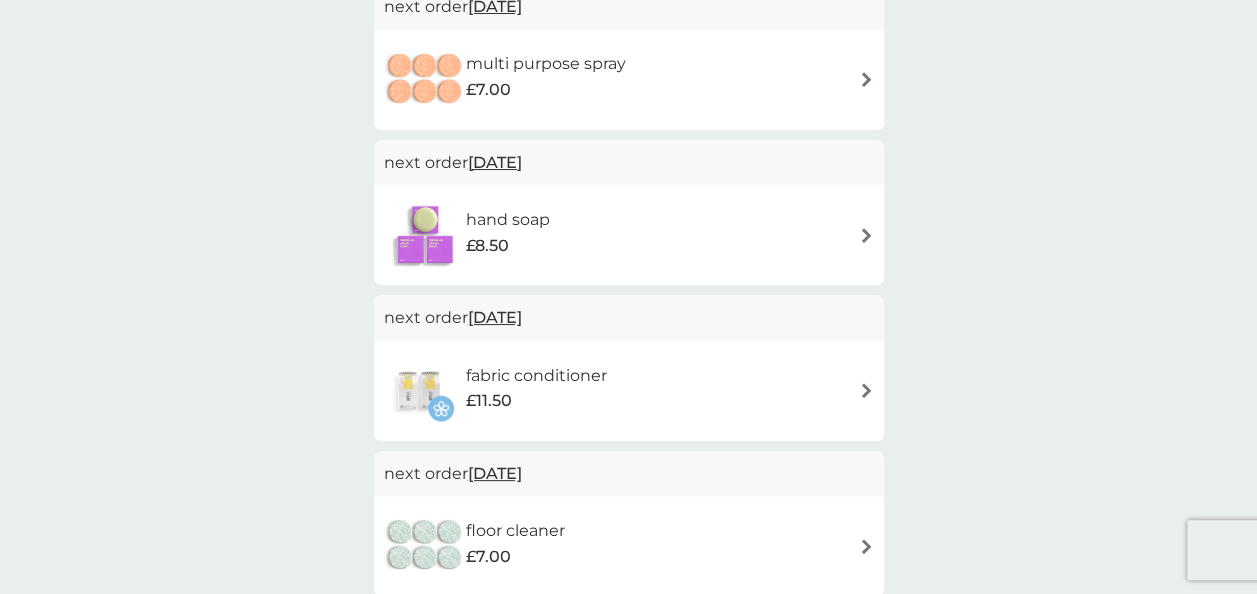 click at bounding box center [866, 235] 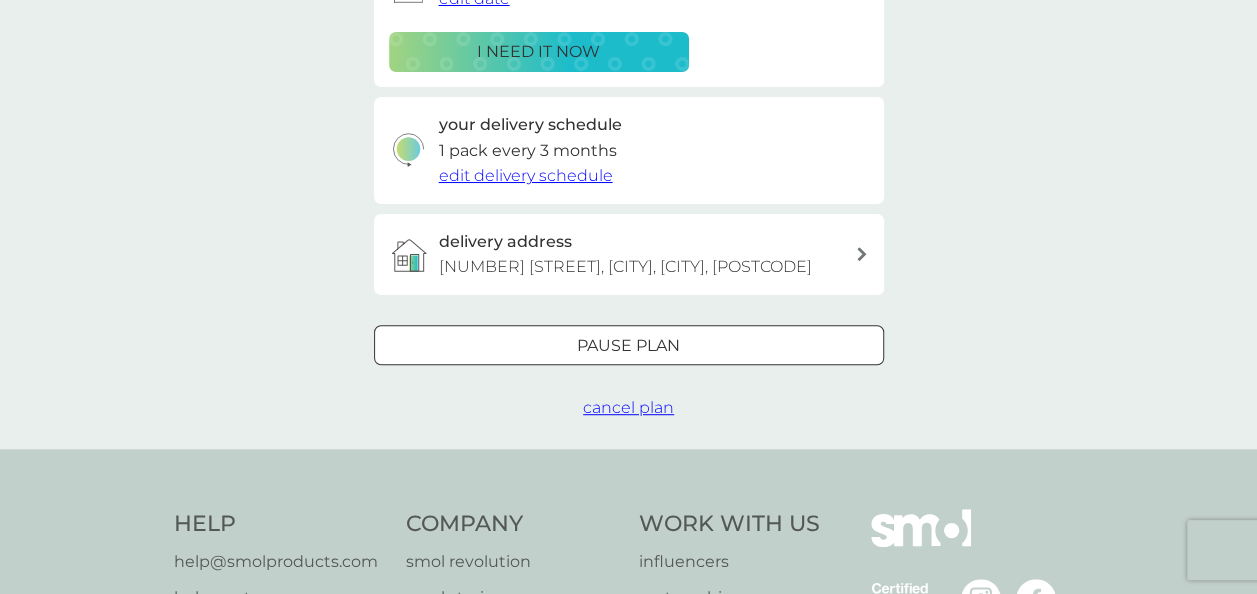 scroll, scrollTop: 400, scrollLeft: 0, axis: vertical 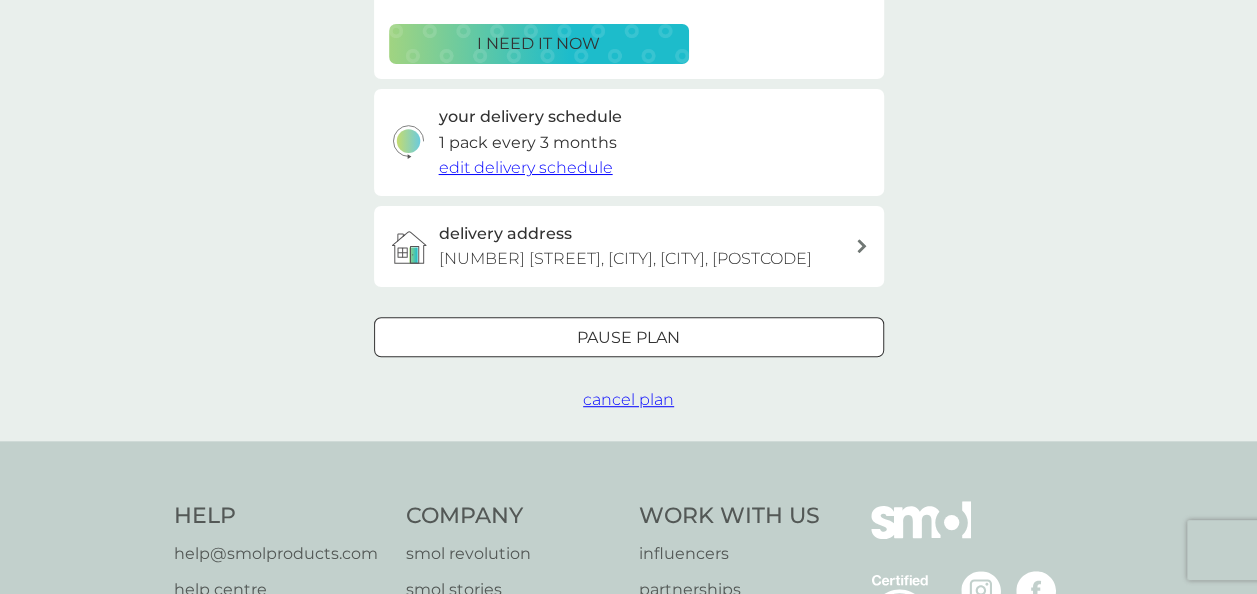 click on "cancel plan" at bounding box center (628, 399) 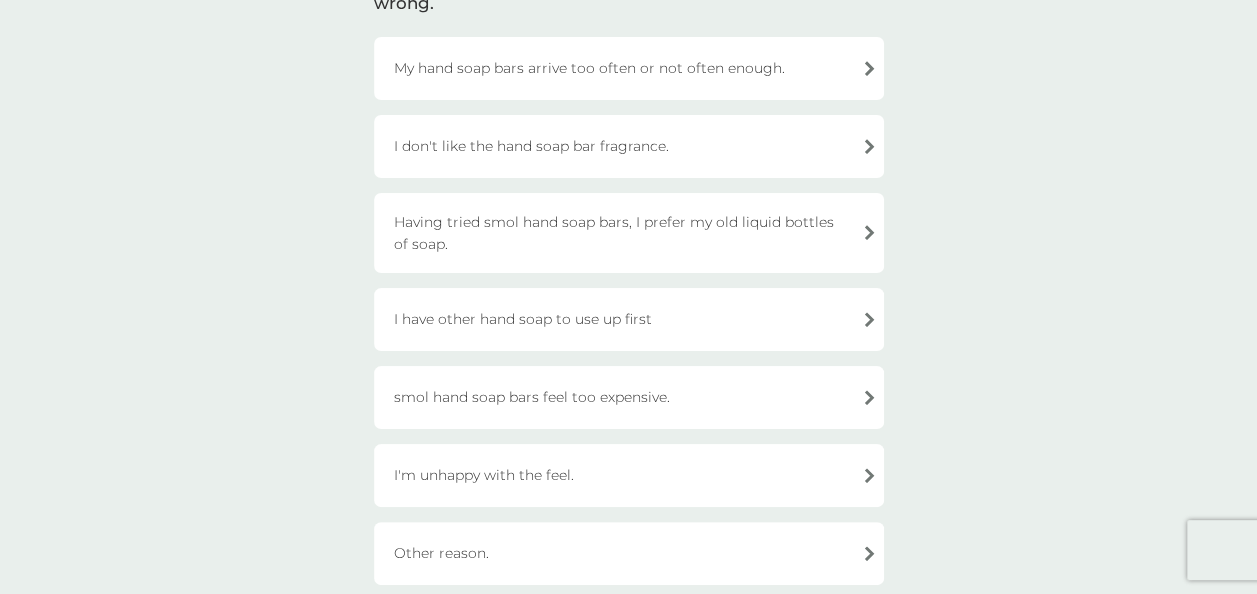 scroll, scrollTop: 300, scrollLeft: 0, axis: vertical 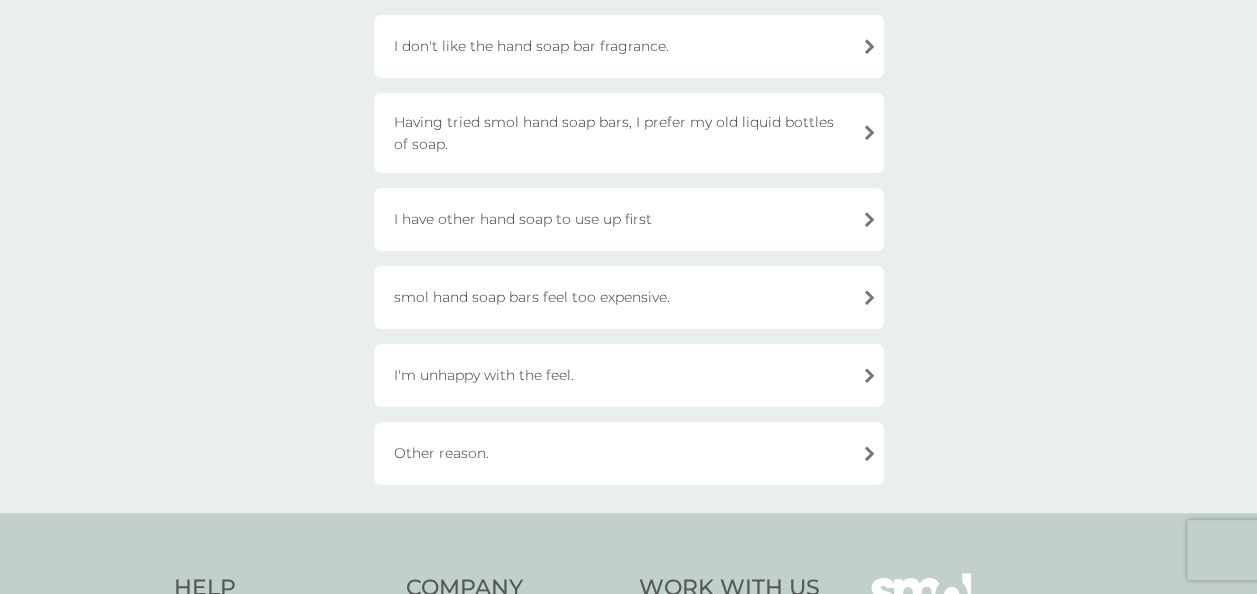 click on "Other reason." at bounding box center [629, 453] 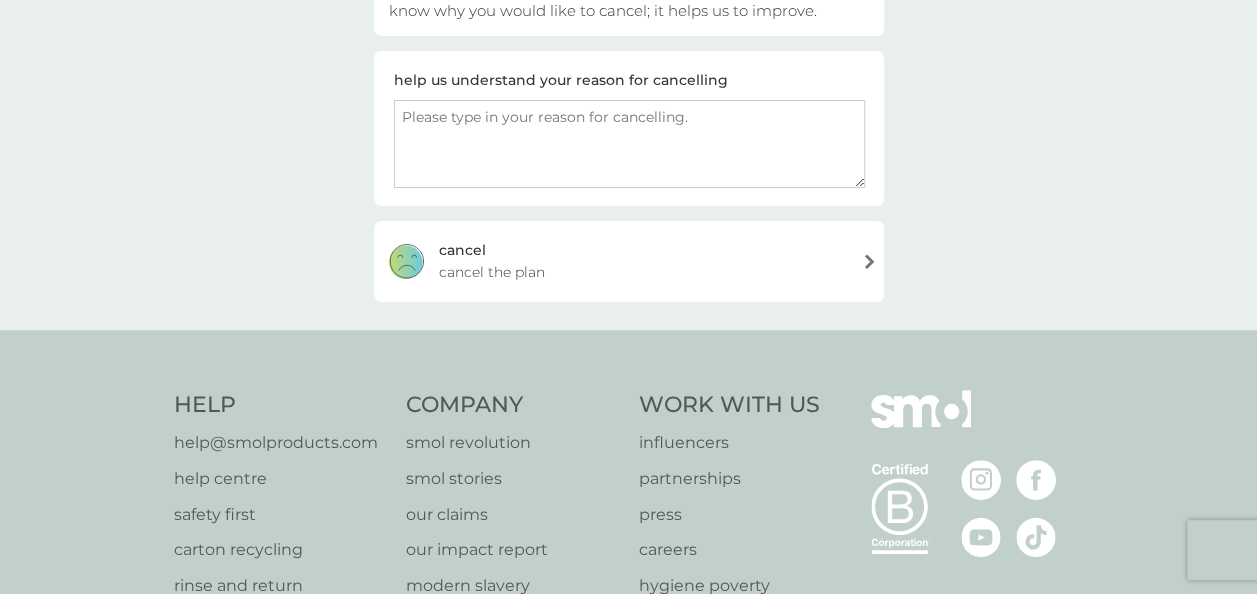 click on "cancel the plan" at bounding box center (492, 272) 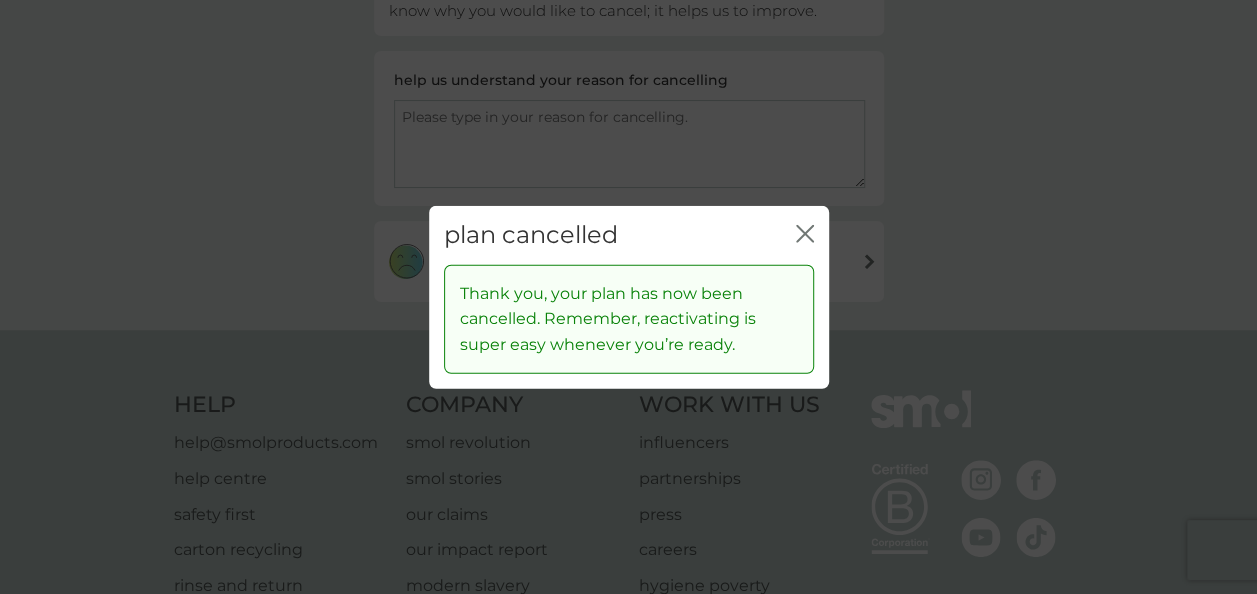 click 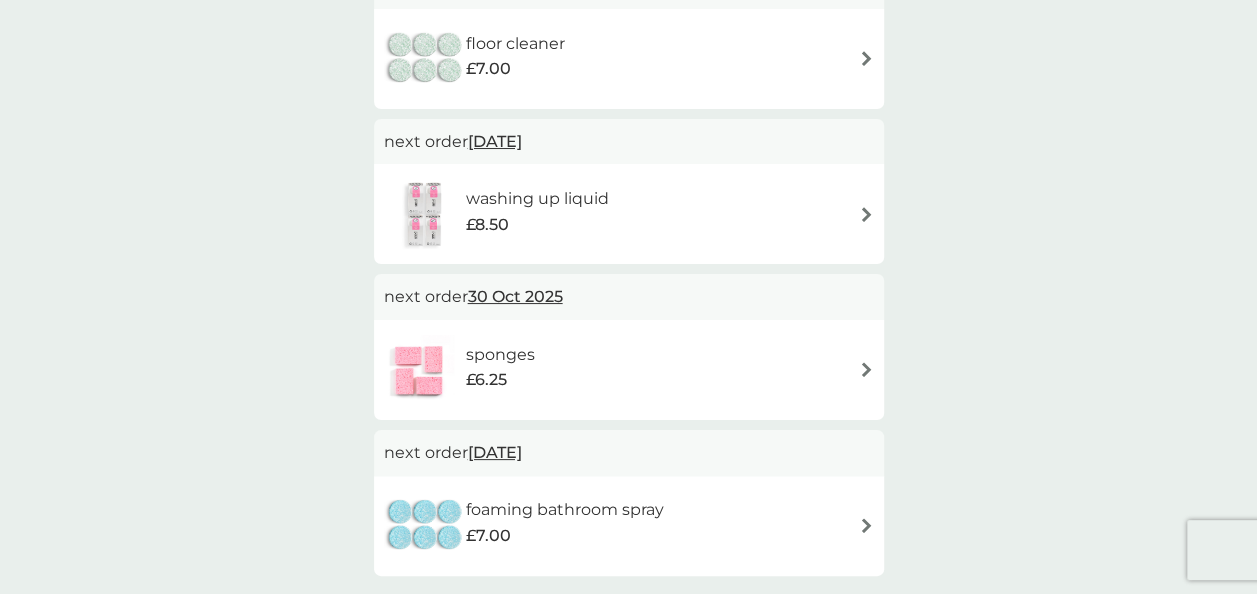 scroll, scrollTop: 1200, scrollLeft: 0, axis: vertical 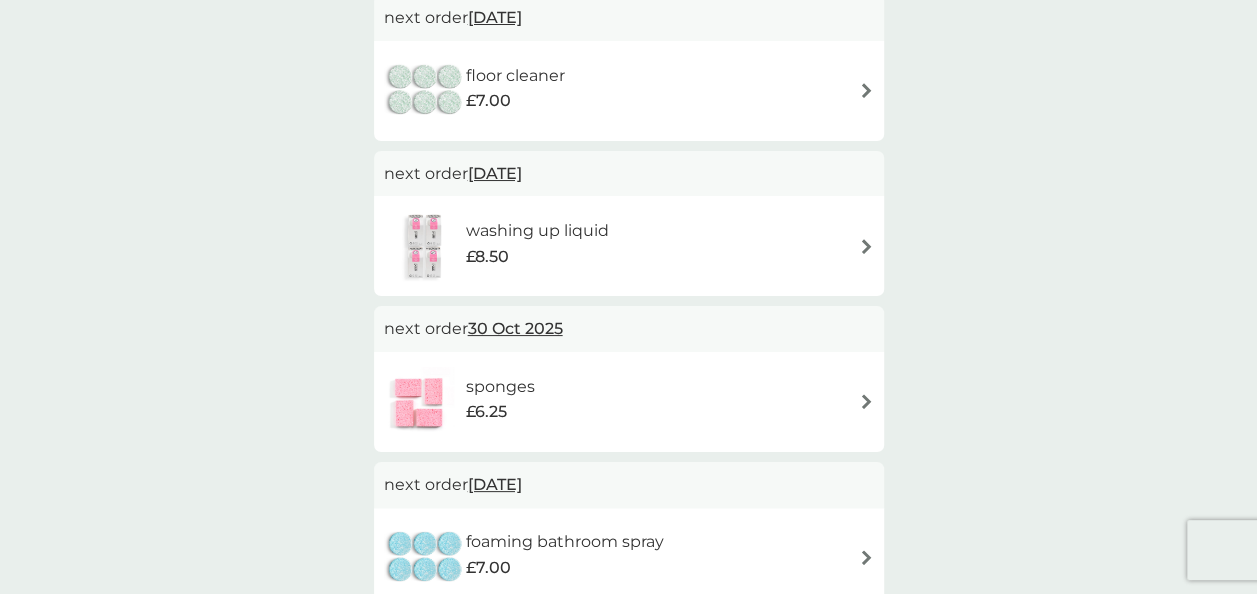 click on "sponges £6.25" at bounding box center [629, 402] 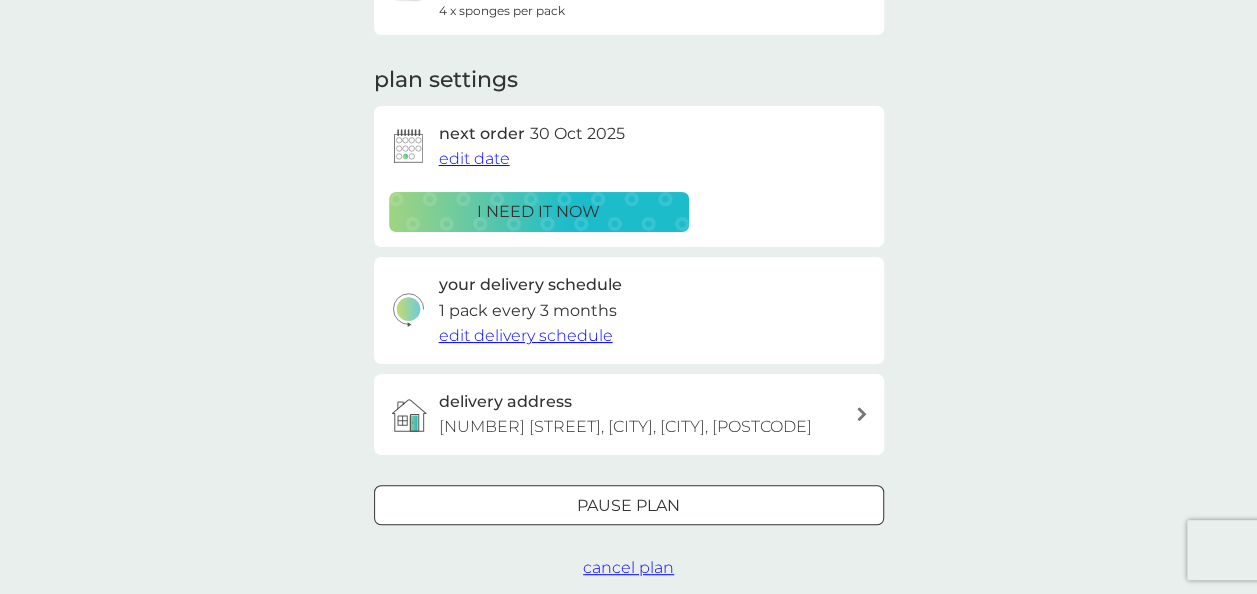 scroll, scrollTop: 300, scrollLeft: 0, axis: vertical 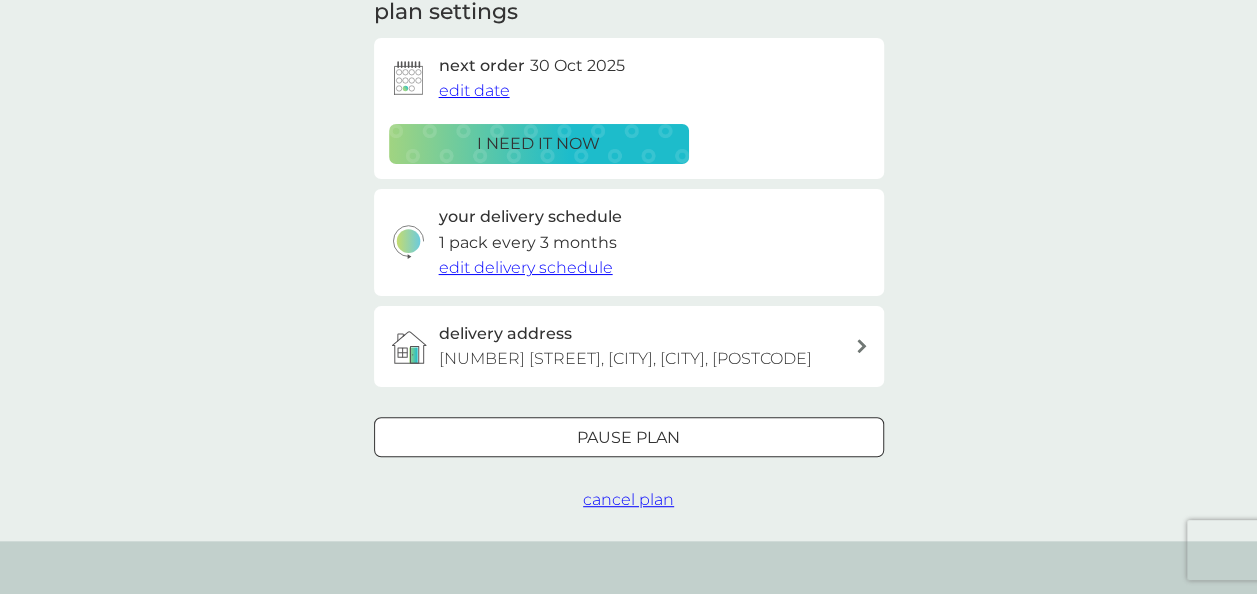 click at bounding box center [629, 437] 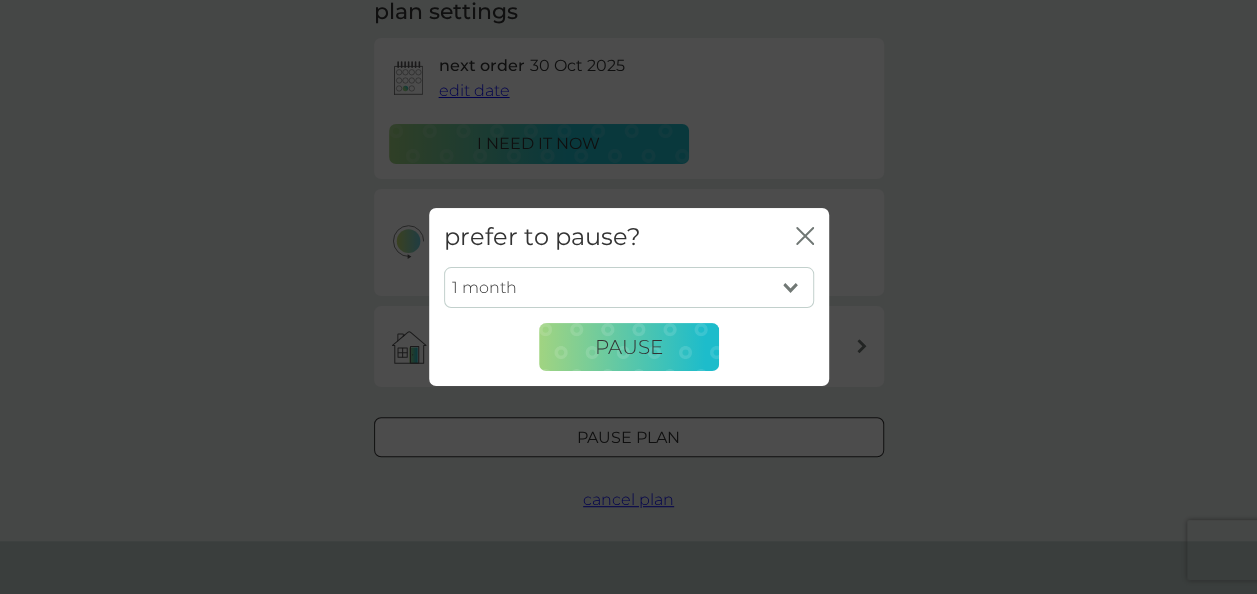 click on "1 month 2 months 3 months 4 months 5 months 6 months" at bounding box center (629, 288) 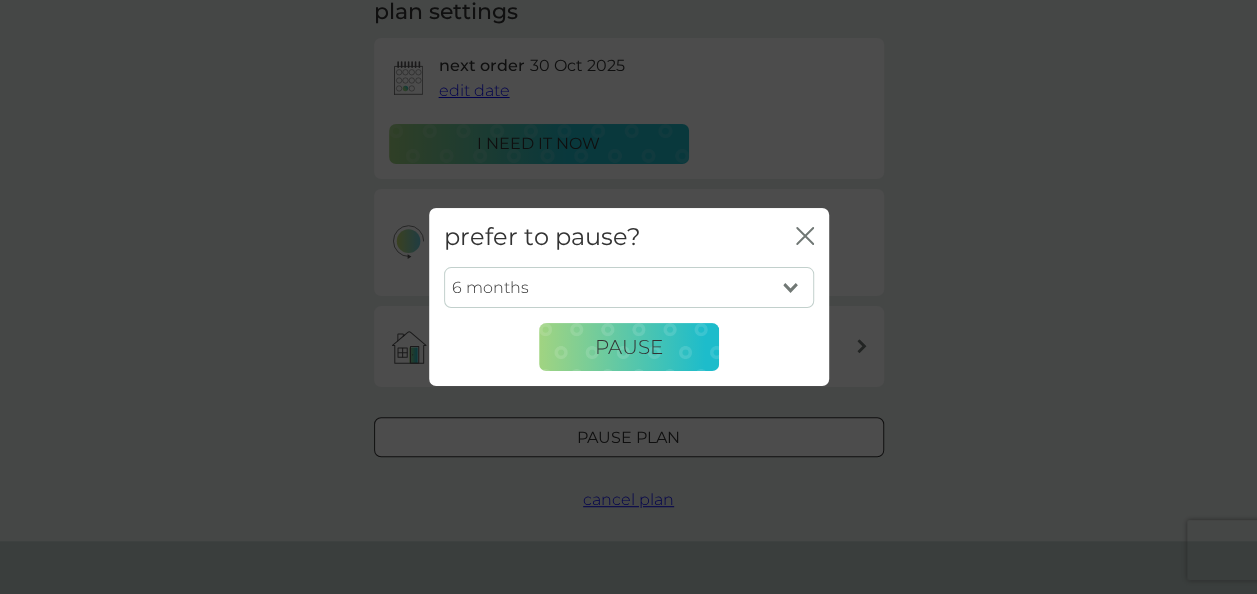 click on "1 month 2 months 3 months 4 months 5 months 6 months" at bounding box center [629, 288] 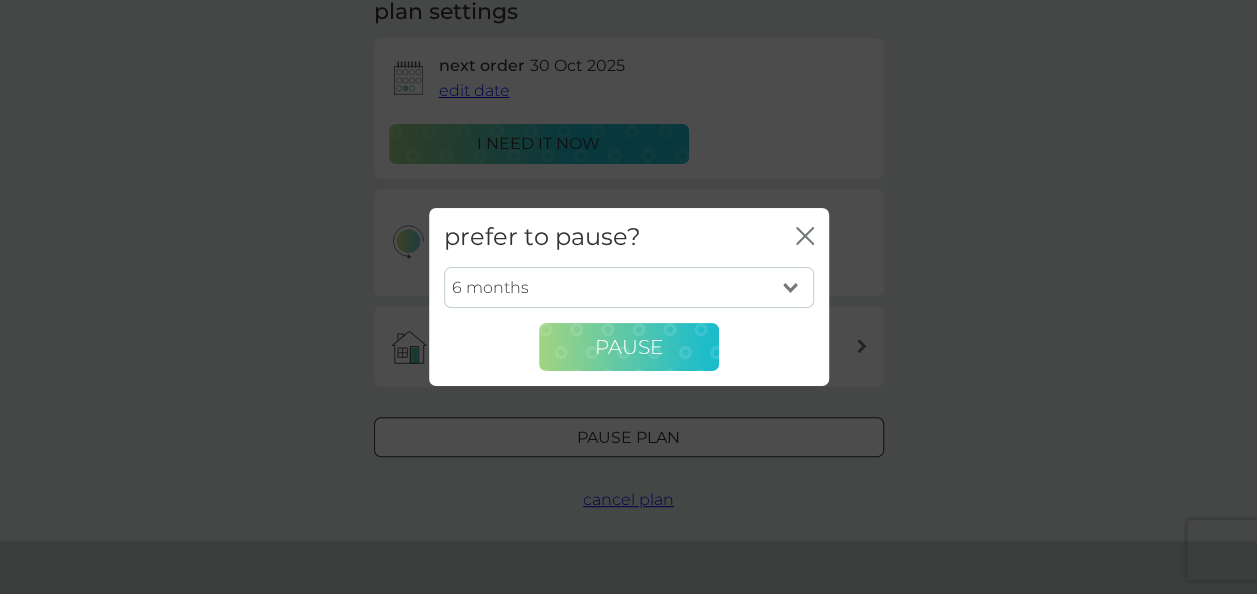 click on "Pause" at bounding box center [629, 347] 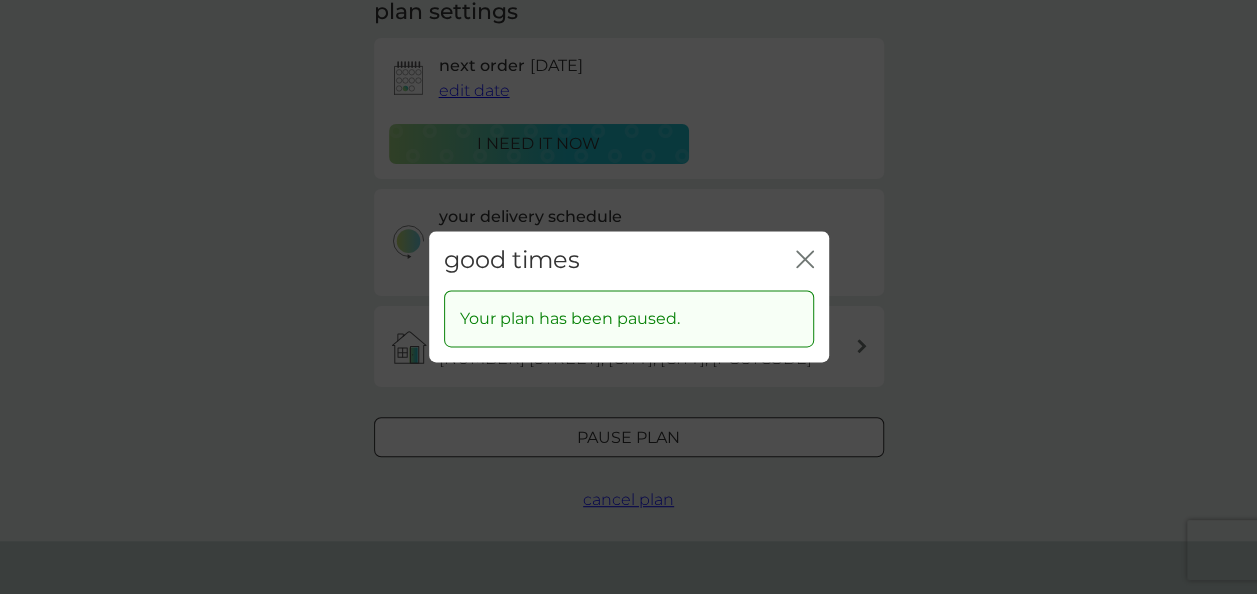 click on "close" 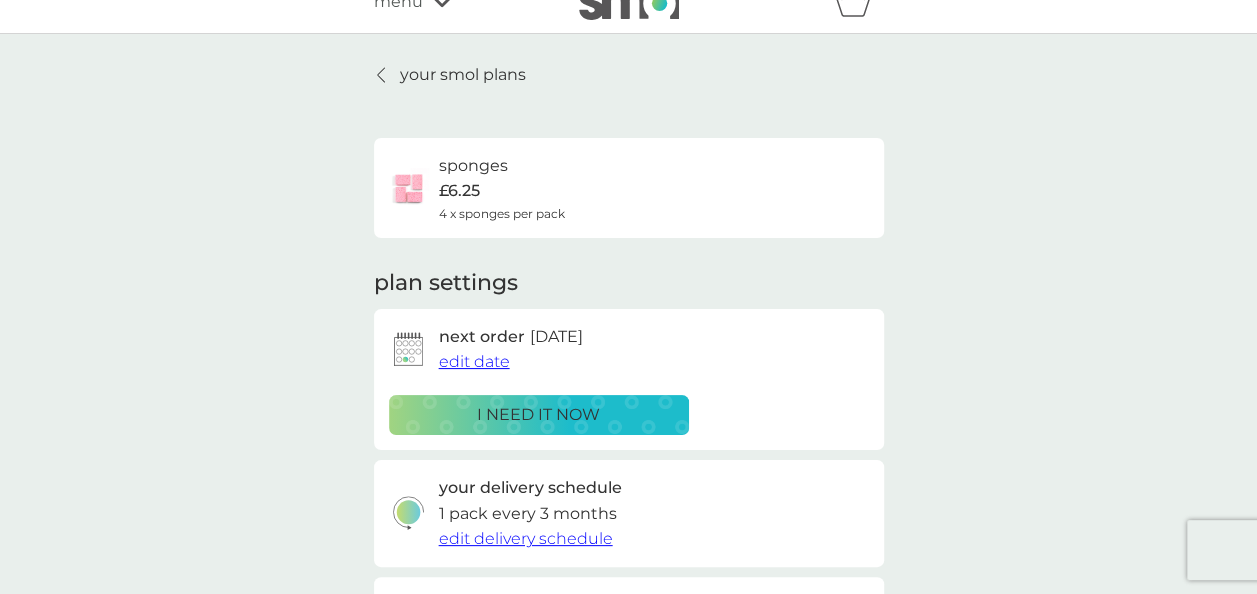 scroll, scrollTop: 0, scrollLeft: 0, axis: both 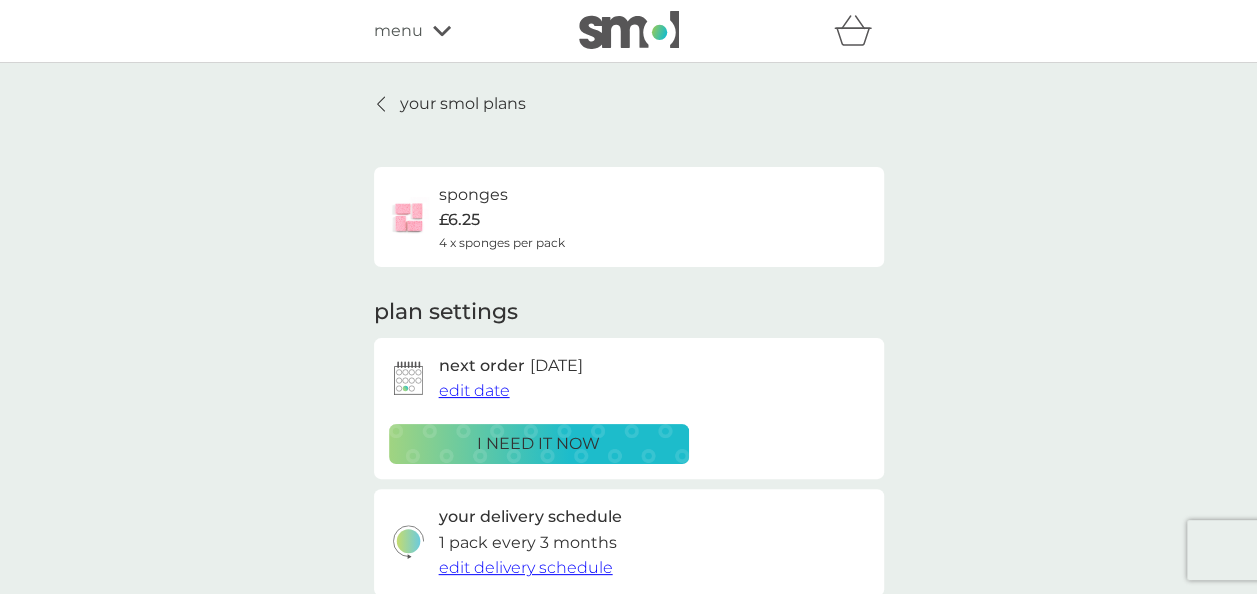 click at bounding box center (382, 104) 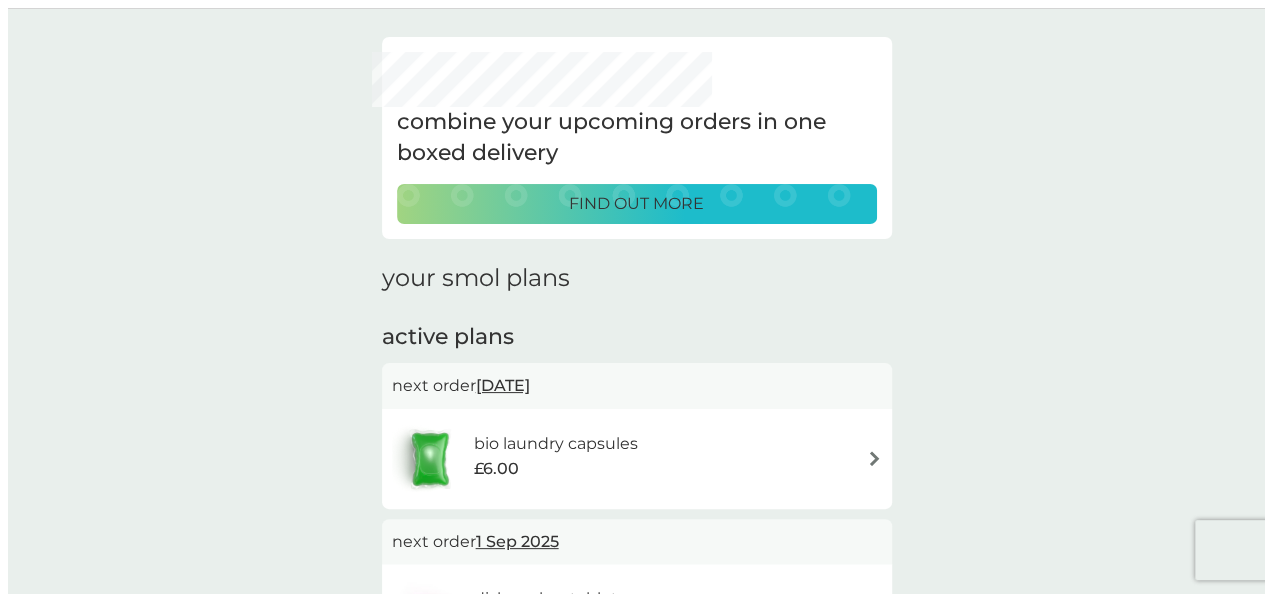 scroll, scrollTop: 0, scrollLeft: 0, axis: both 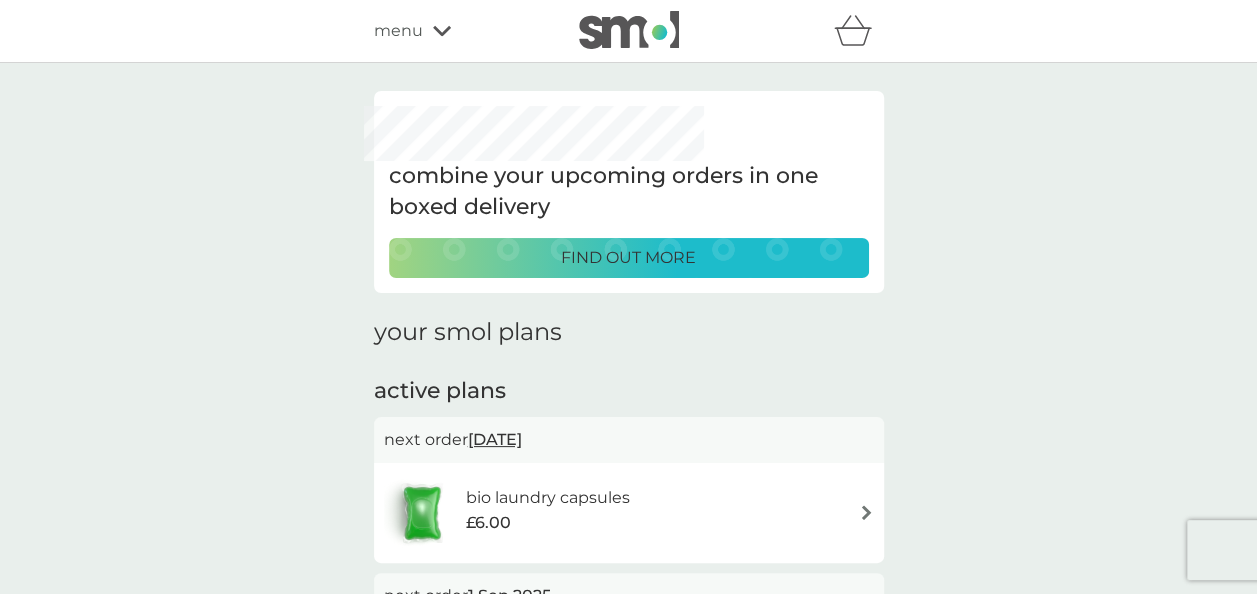 click on "menu" at bounding box center [459, 31] 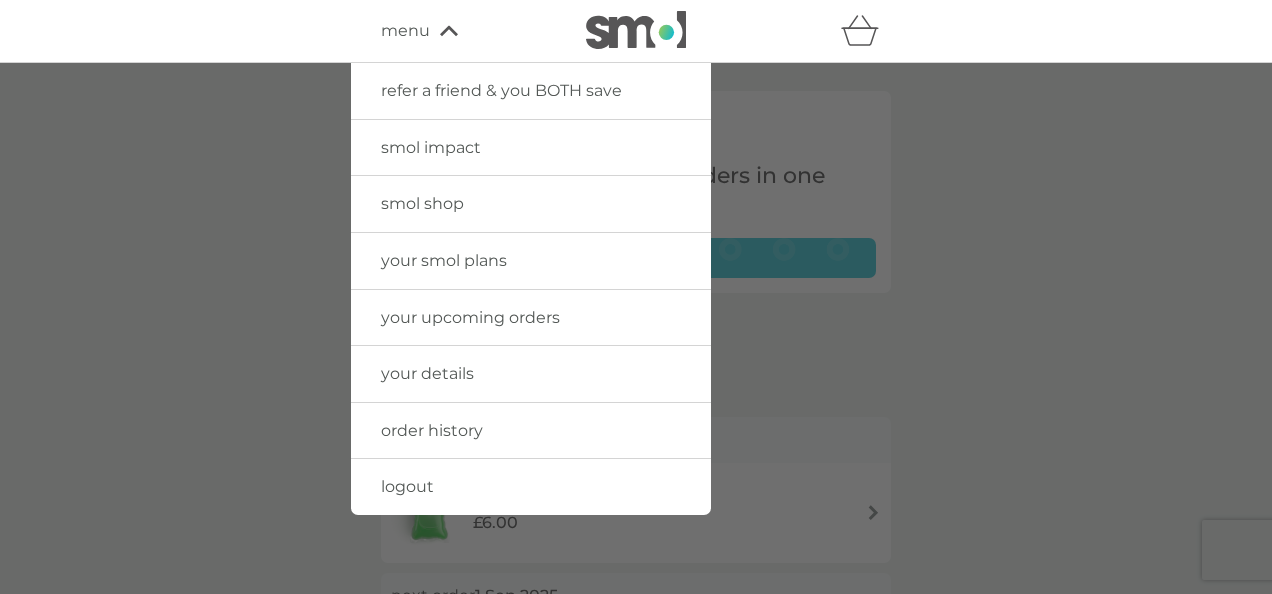 click on "logout" at bounding box center [407, 486] 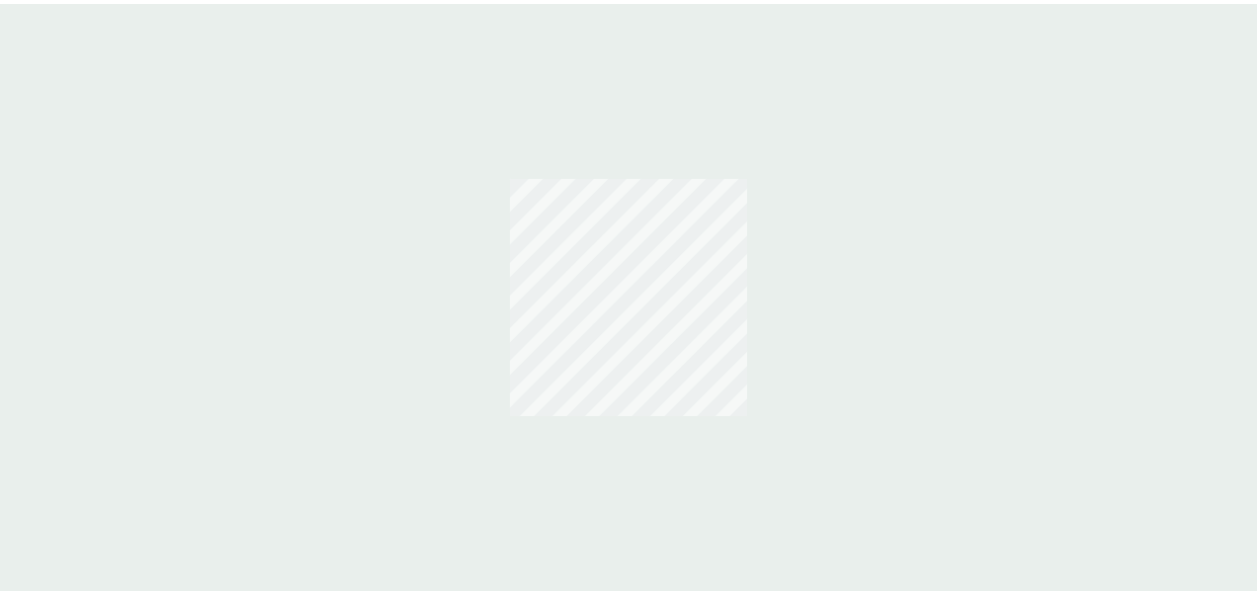 scroll, scrollTop: 0, scrollLeft: 0, axis: both 